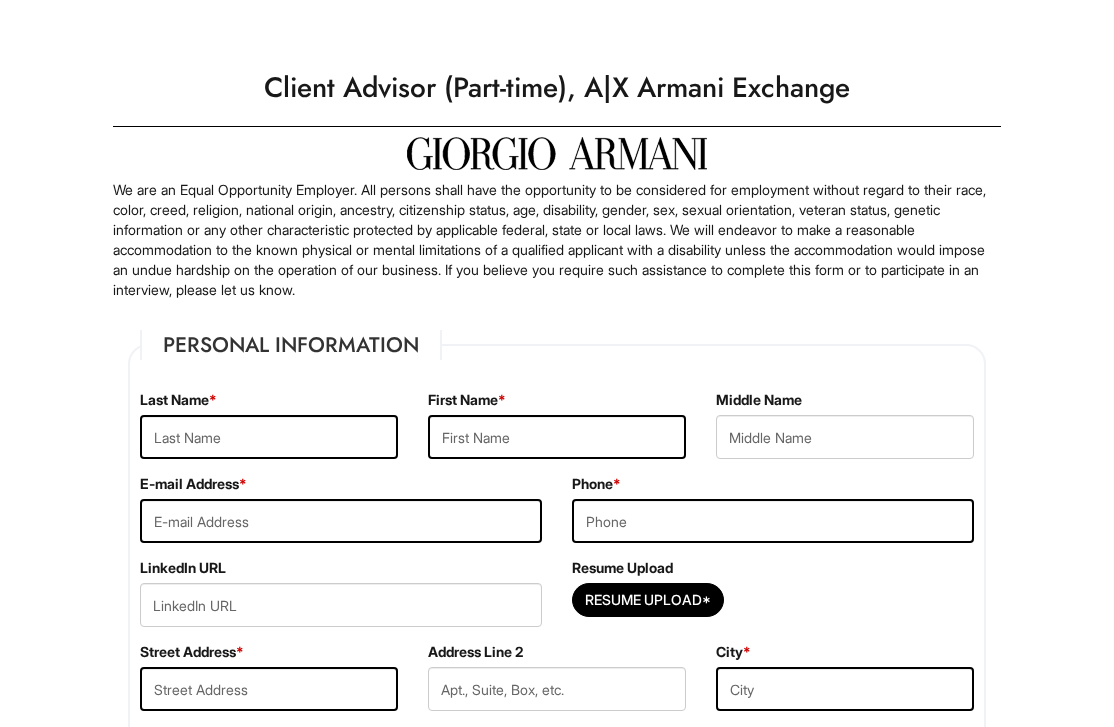 scroll, scrollTop: 0, scrollLeft: 0, axis: both 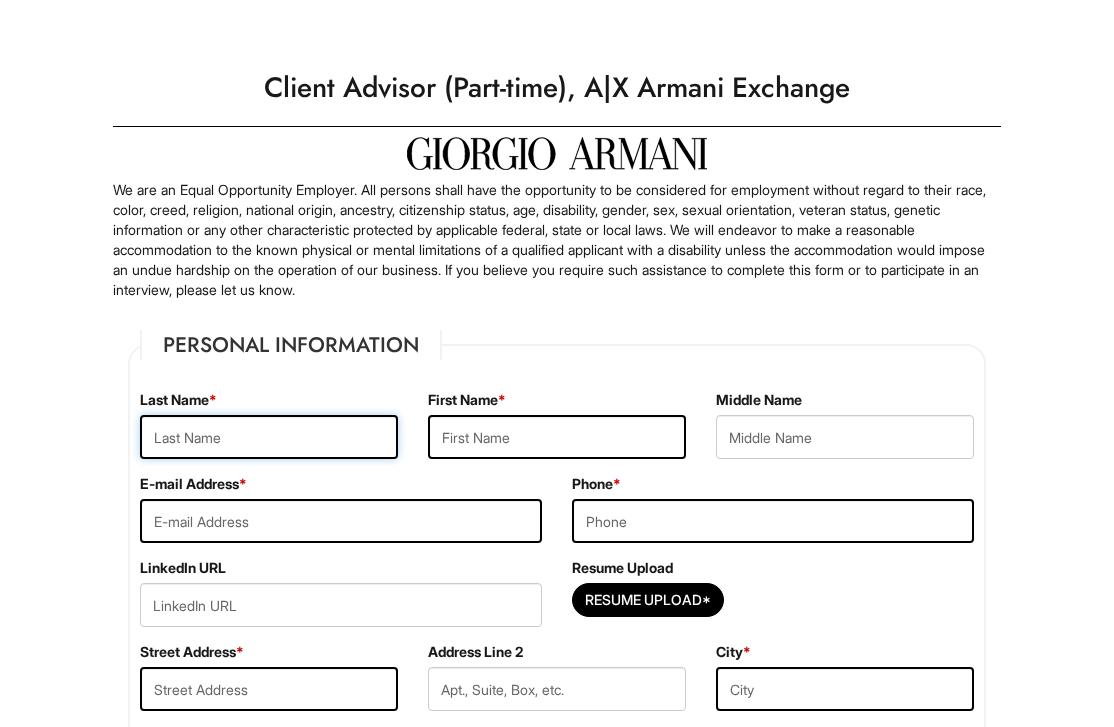 click at bounding box center [269, 437] 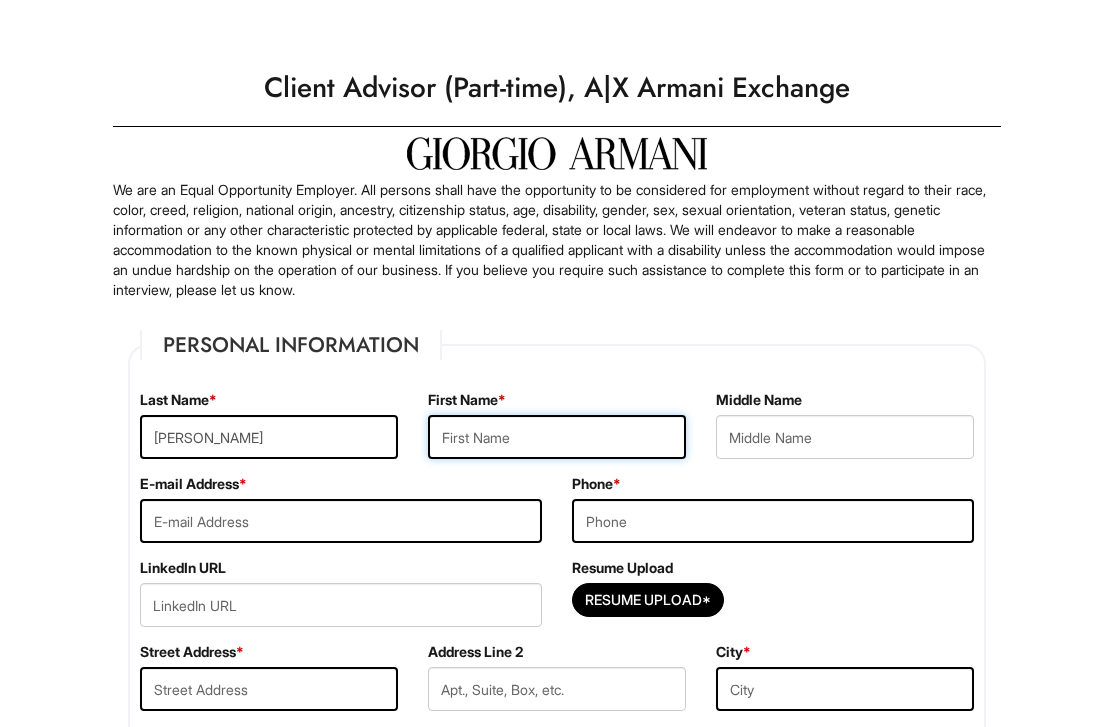 type on "[PERSON_NAME]" 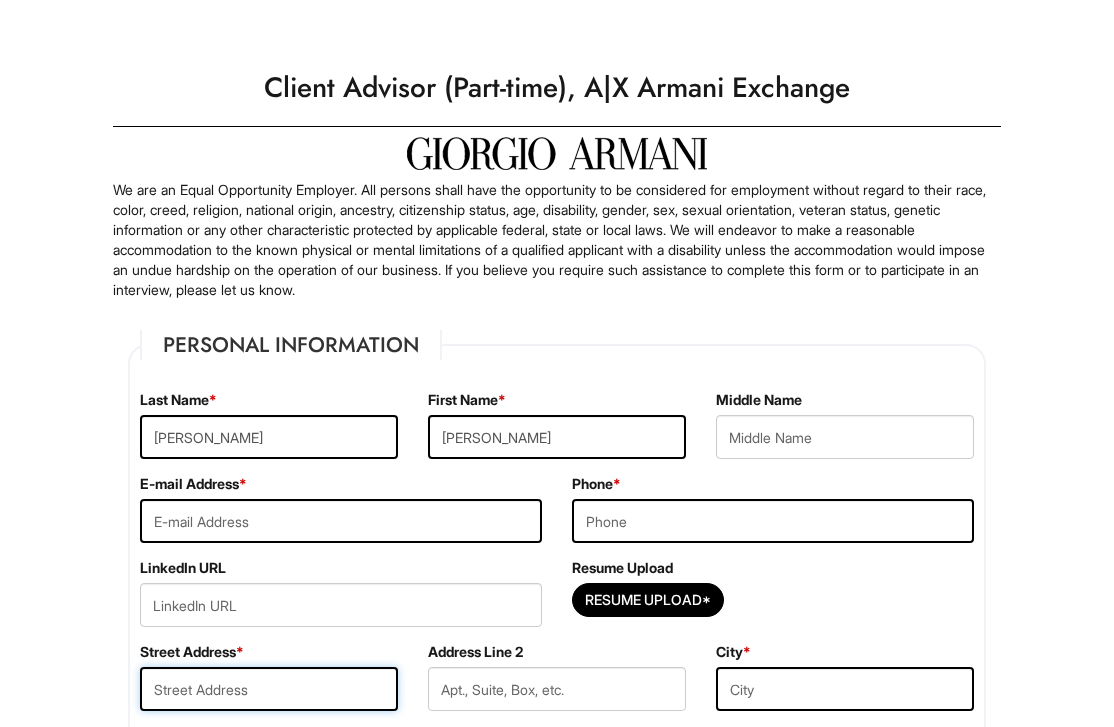 type on "[STREET_ADDRESS]" 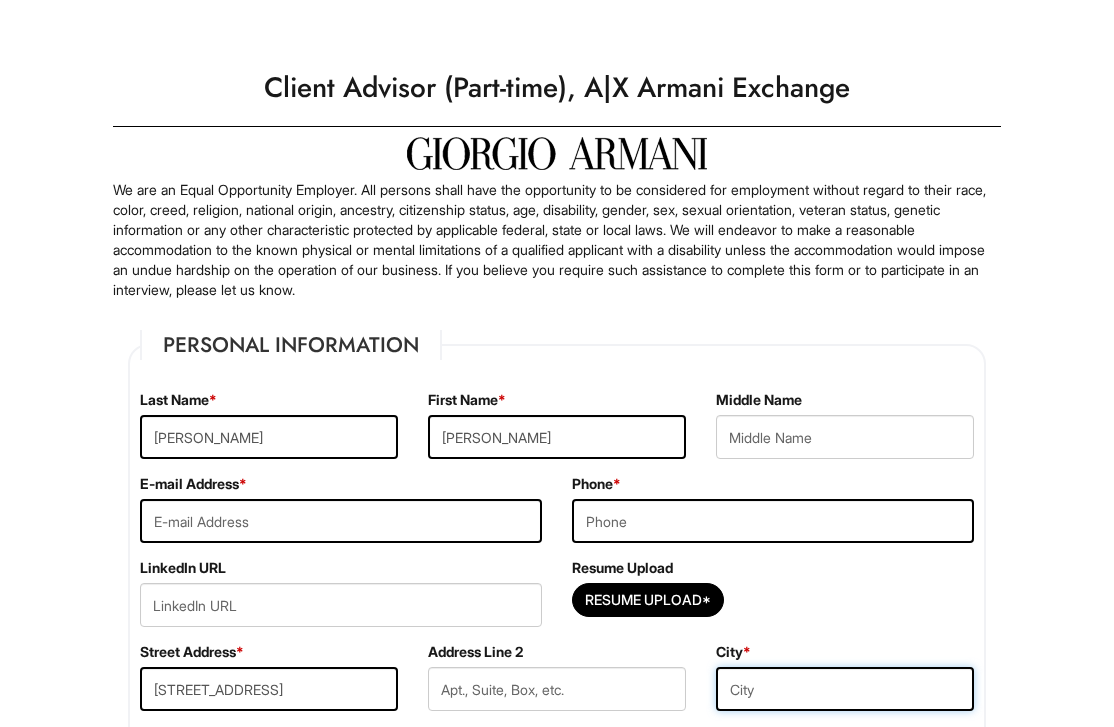 type on "[US_STATE]" 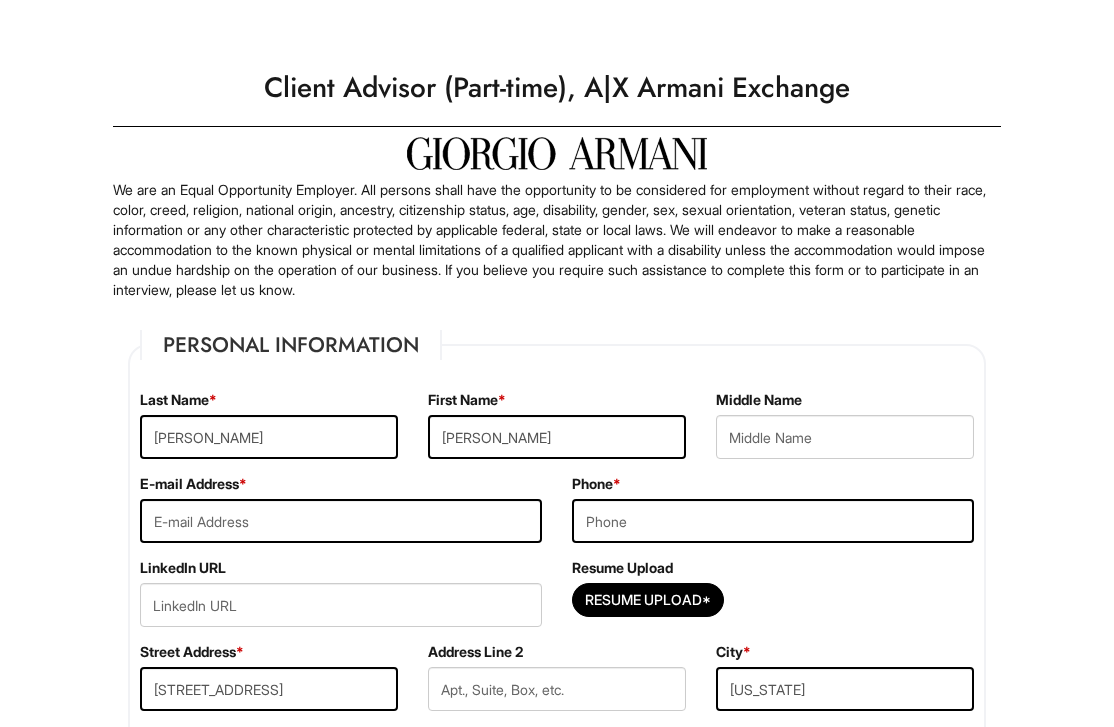 select on "NY" 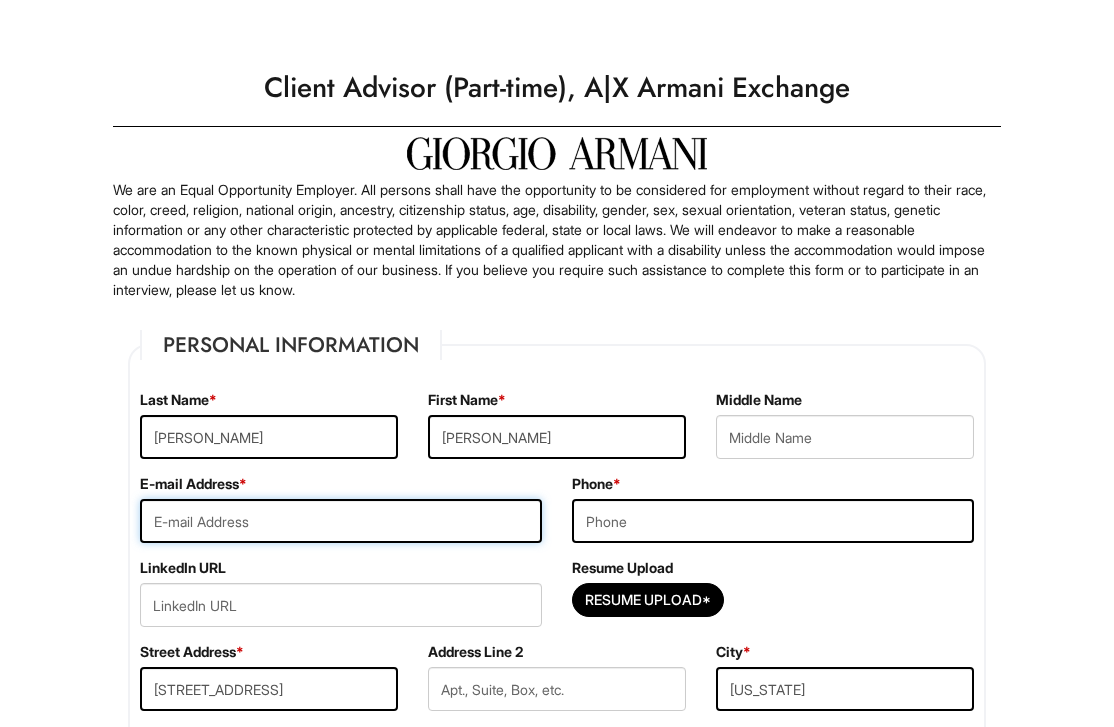 type on "[EMAIL_ADDRESS][DOMAIN_NAME]" 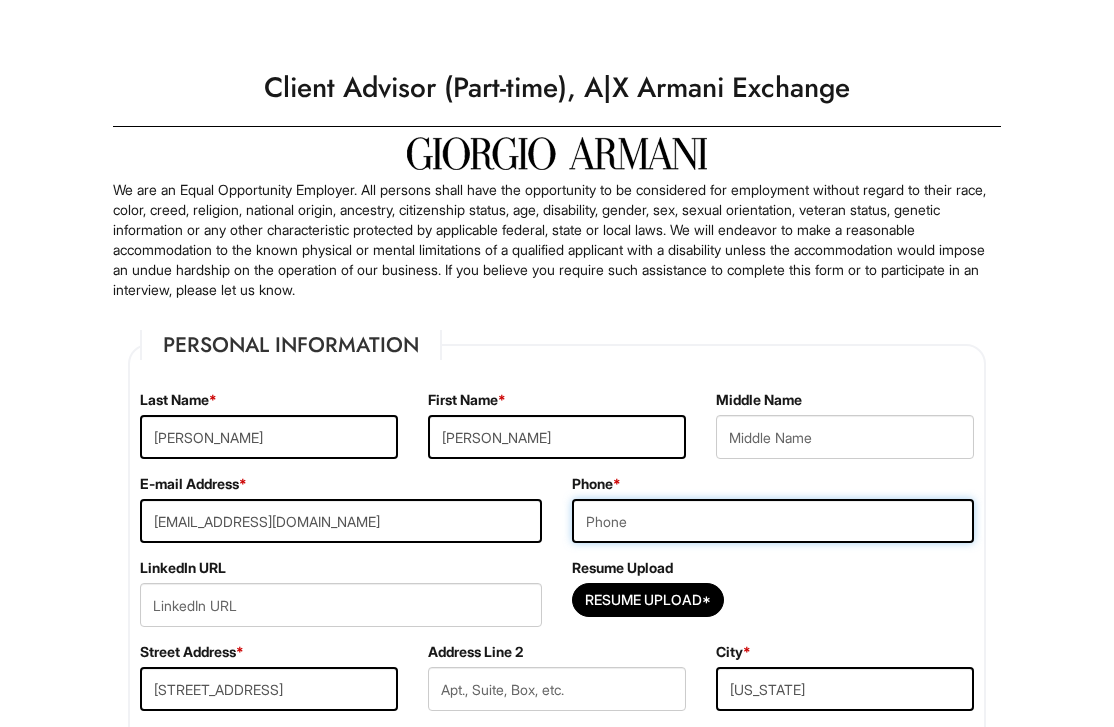 click at bounding box center (773, 521) 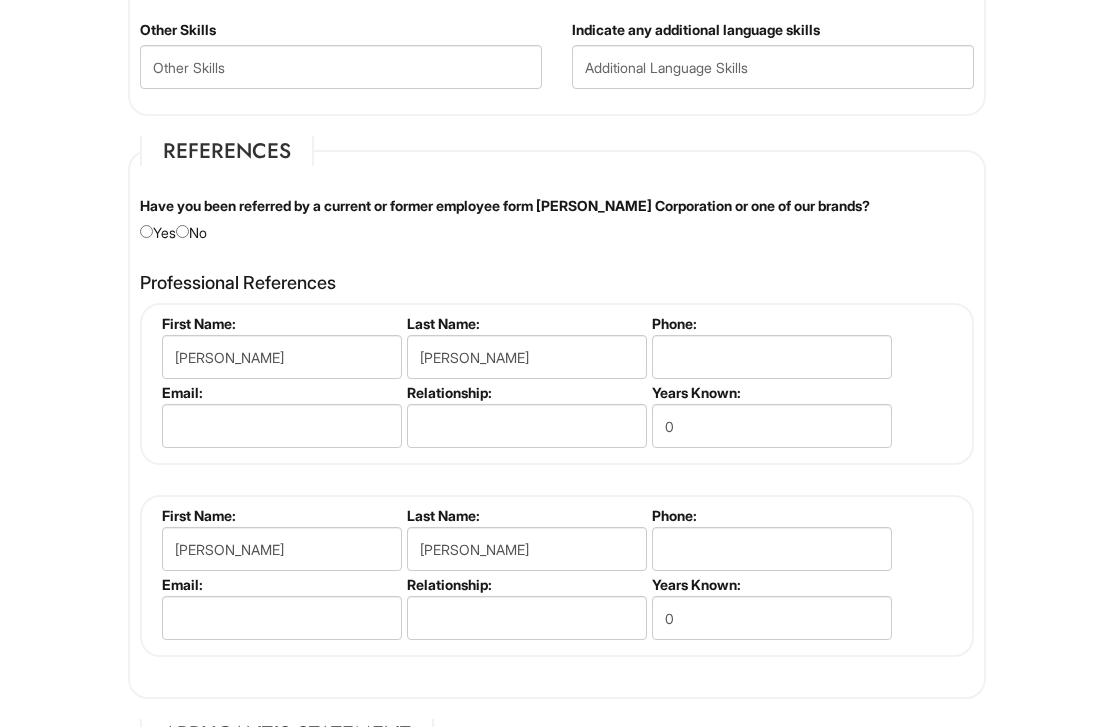 scroll, scrollTop: 2246, scrollLeft: 0, axis: vertical 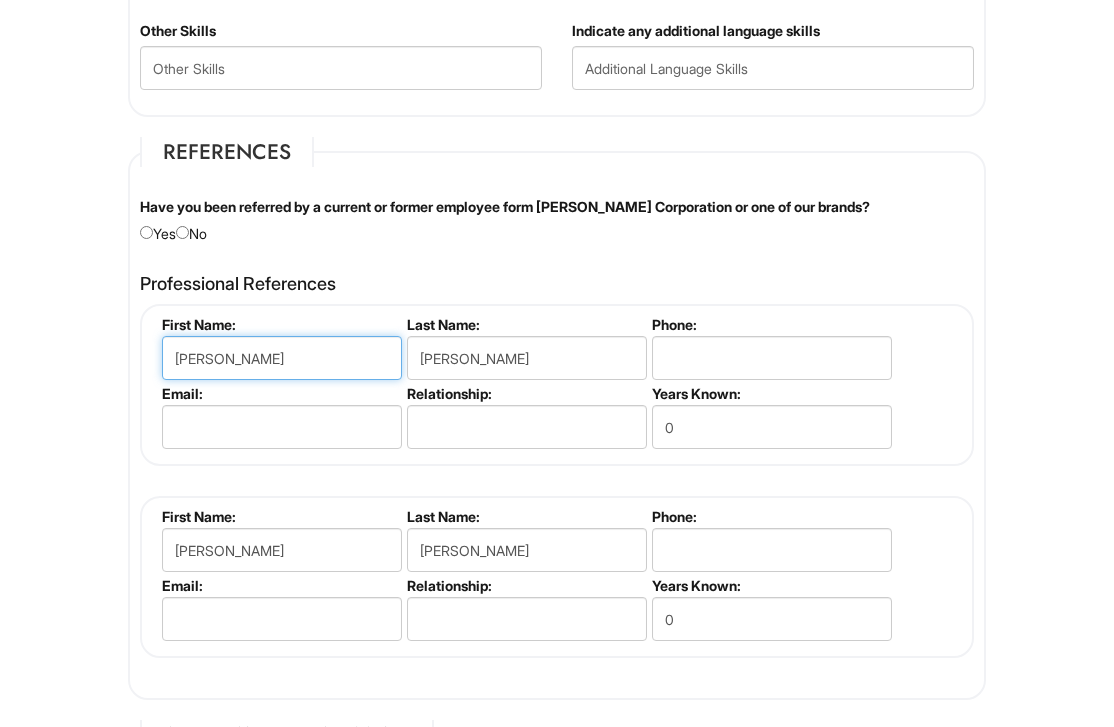 drag, startPoint x: 304, startPoint y: 353, endPoint x: 88, endPoint y: 303, distance: 221.71152 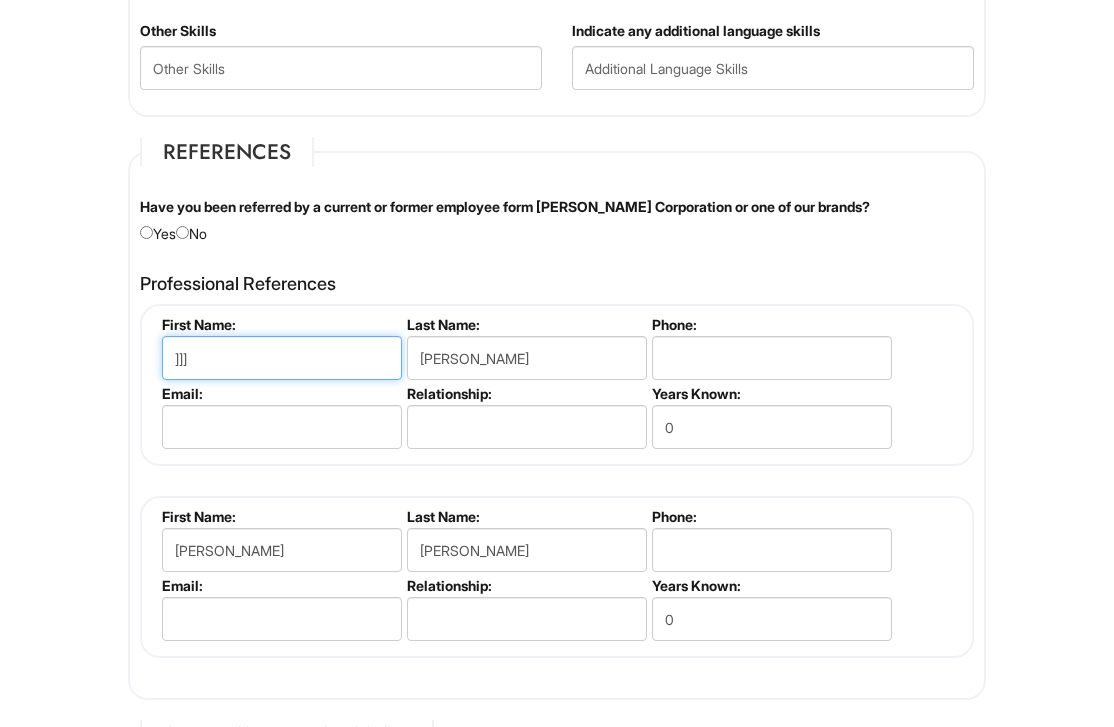 type on "]]]" 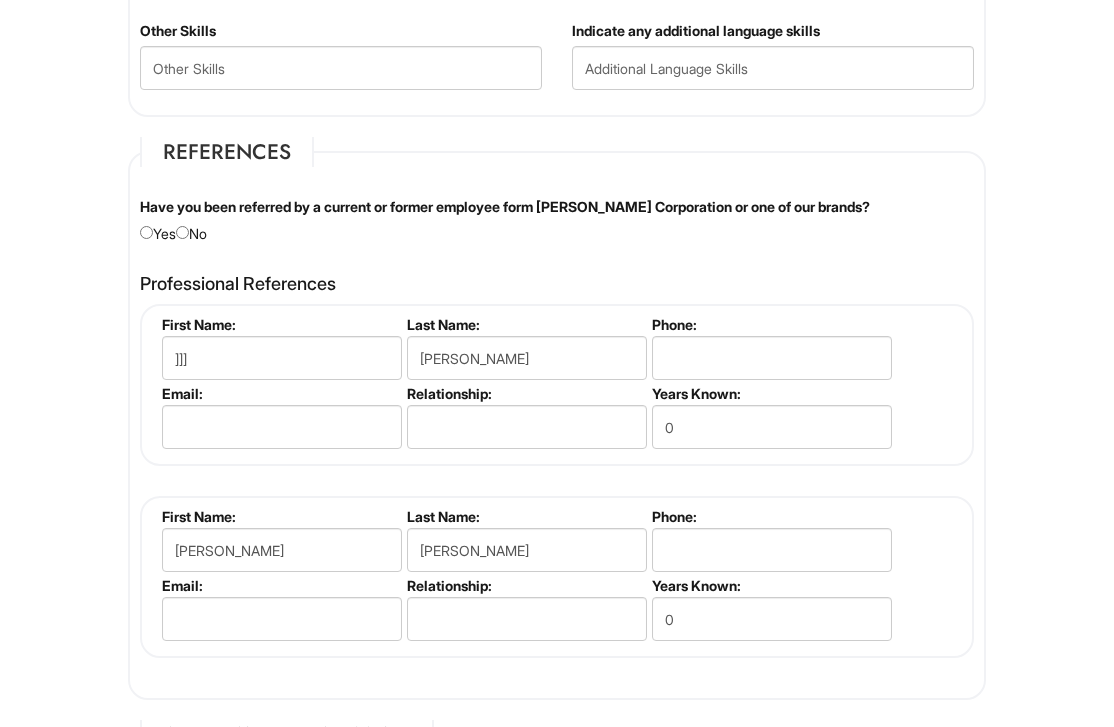 click on "Have you been referred by a current or former employee form [PERSON_NAME] Corporation or one of our brands?    Yes   No" at bounding box center [557, 220] 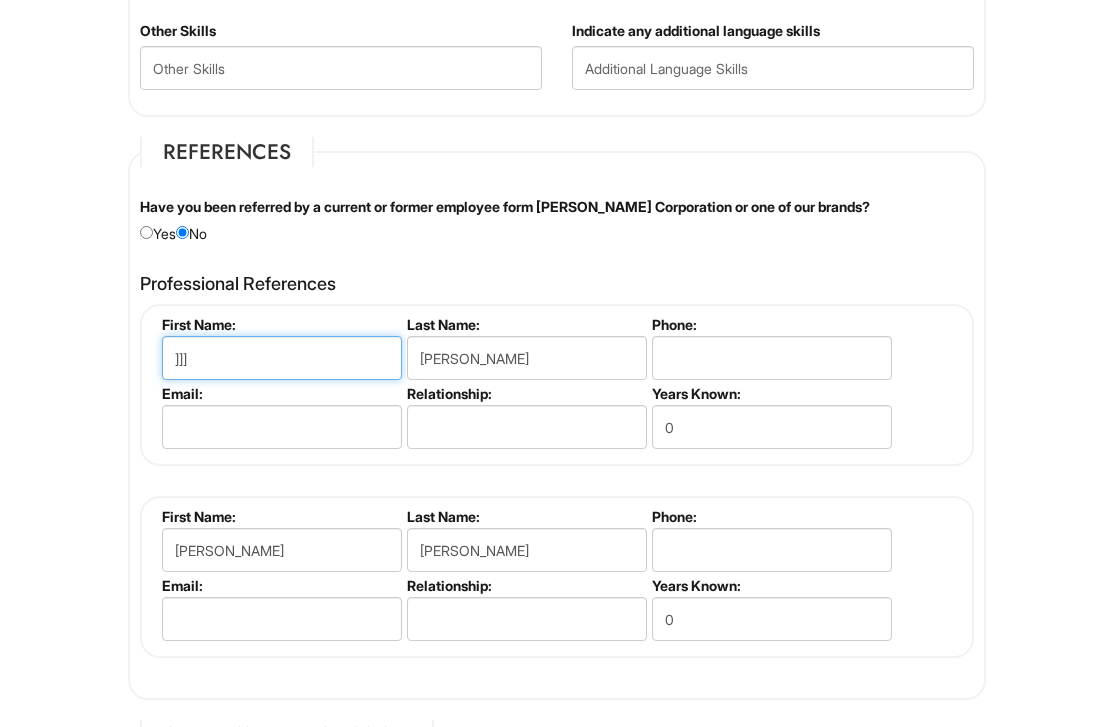 drag, startPoint x: 216, startPoint y: 359, endPoint x: 59, endPoint y: 330, distance: 159.65588 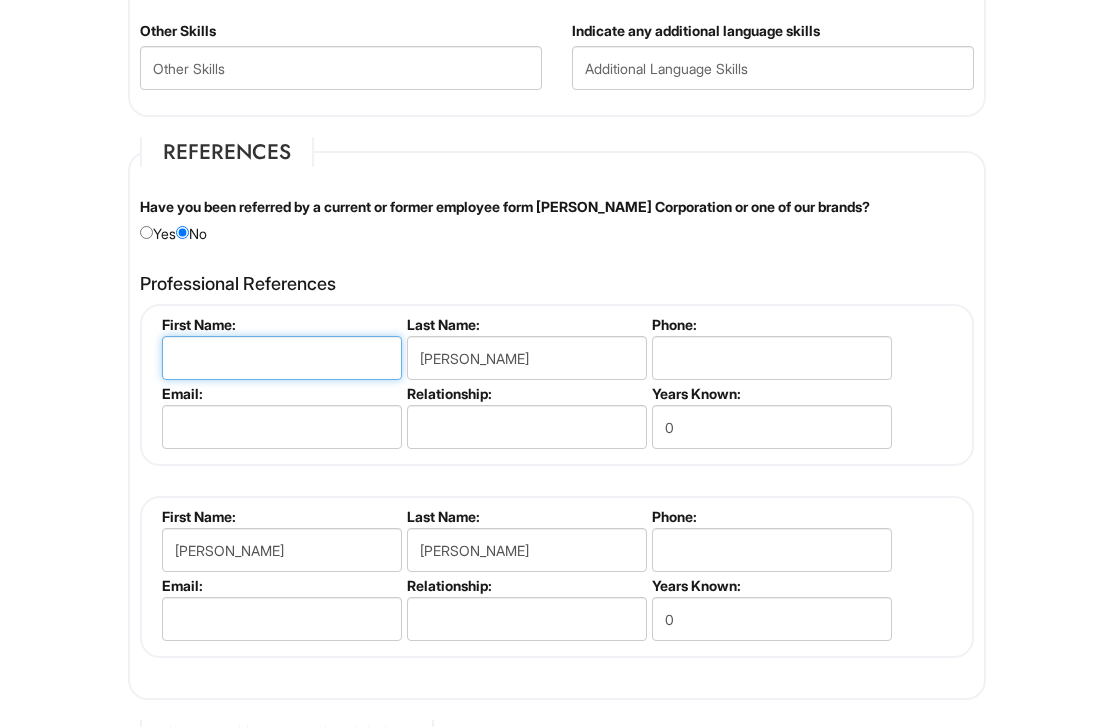 type 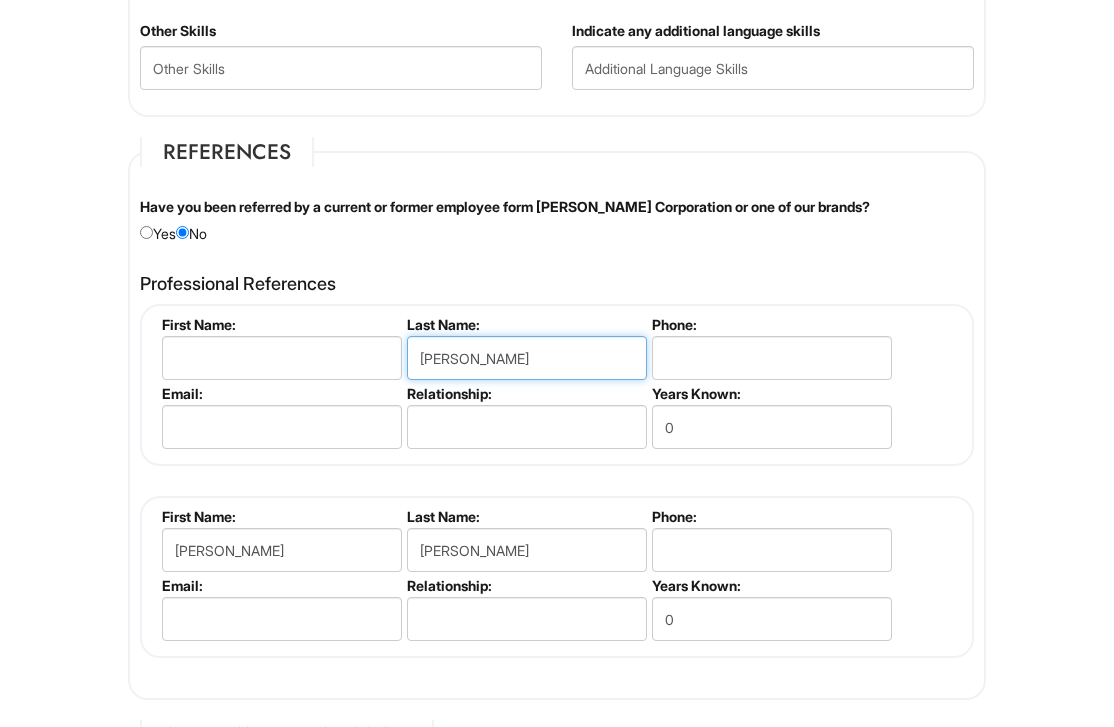 drag, startPoint x: 491, startPoint y: 356, endPoint x: 254, endPoint y: 273, distance: 251.11353 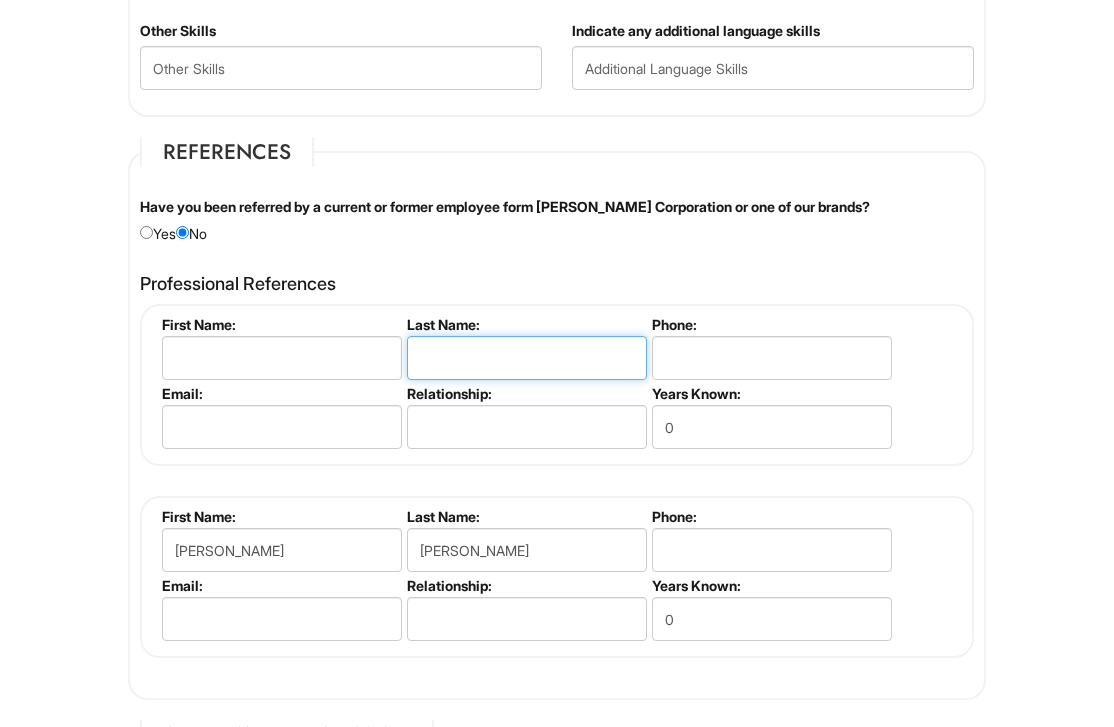 type 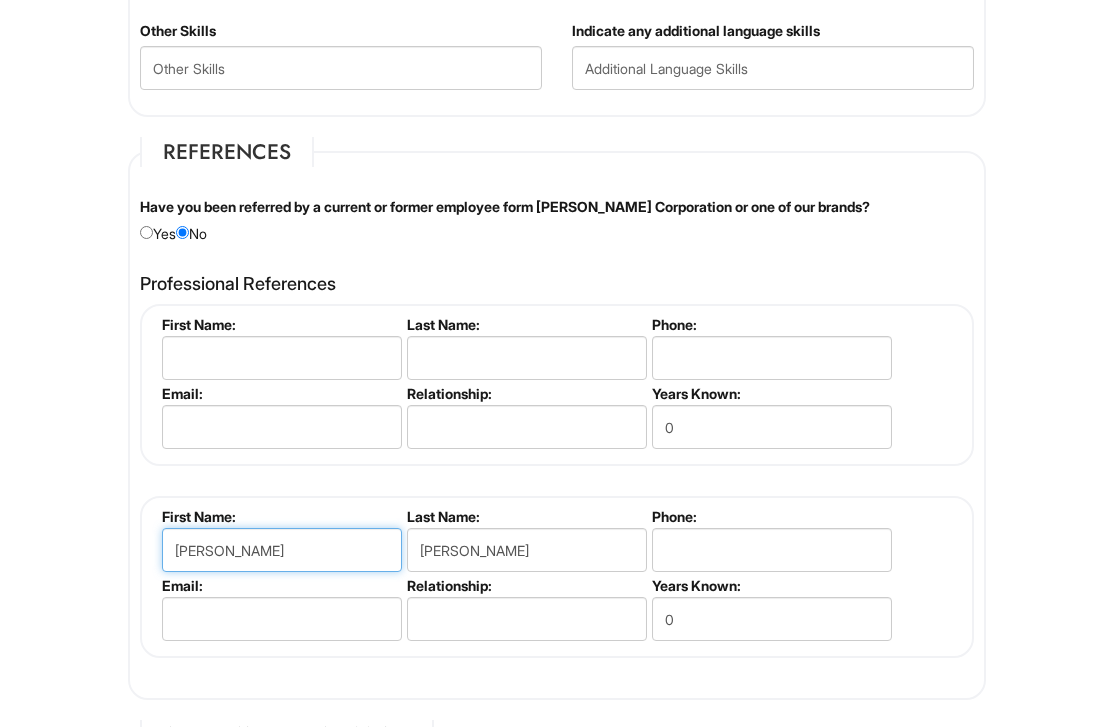 drag, startPoint x: 245, startPoint y: 538, endPoint x: 55, endPoint y: 459, distance: 205.76929 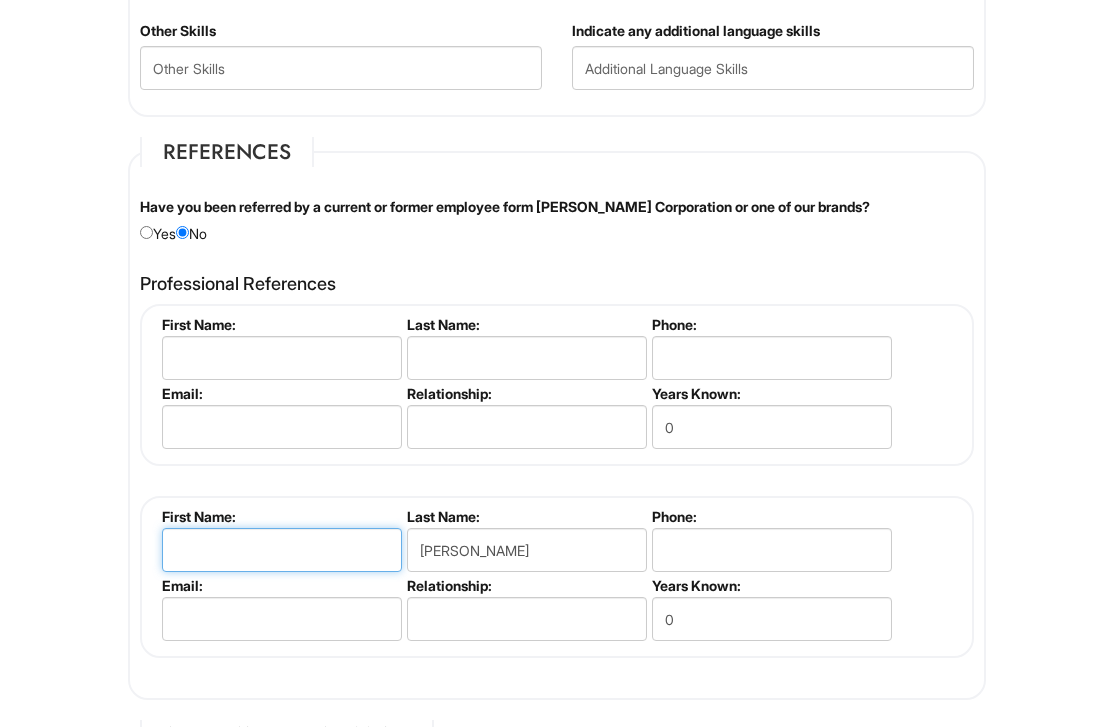 type 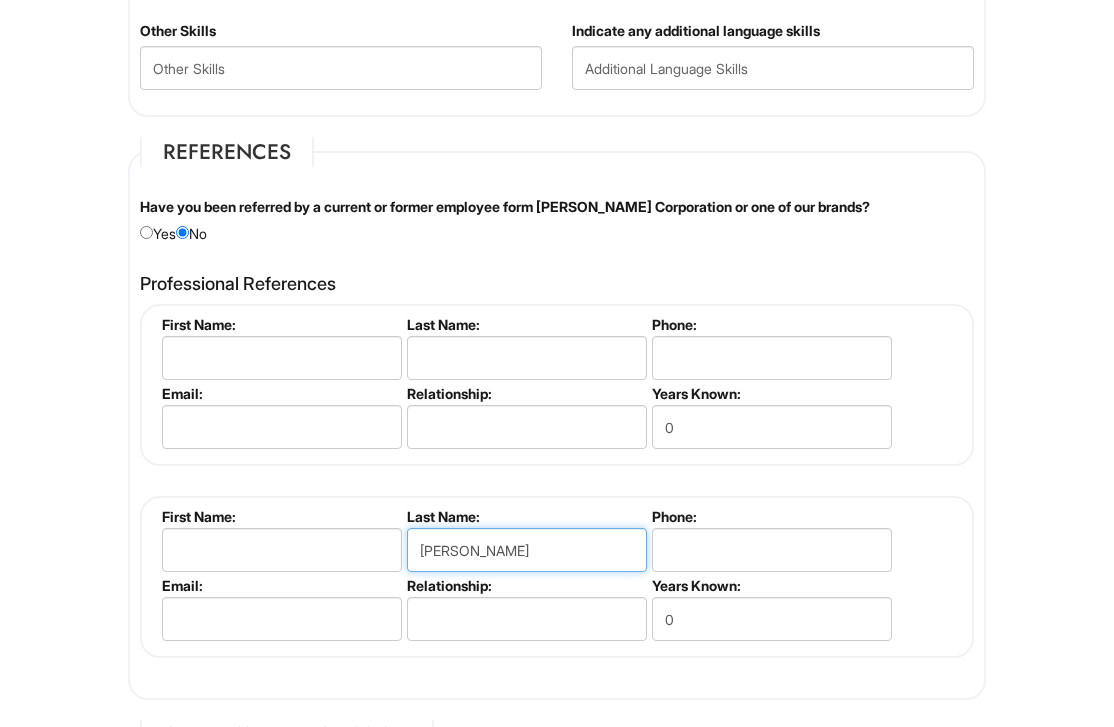 drag, startPoint x: 552, startPoint y: 545, endPoint x: 255, endPoint y: 470, distance: 306.32336 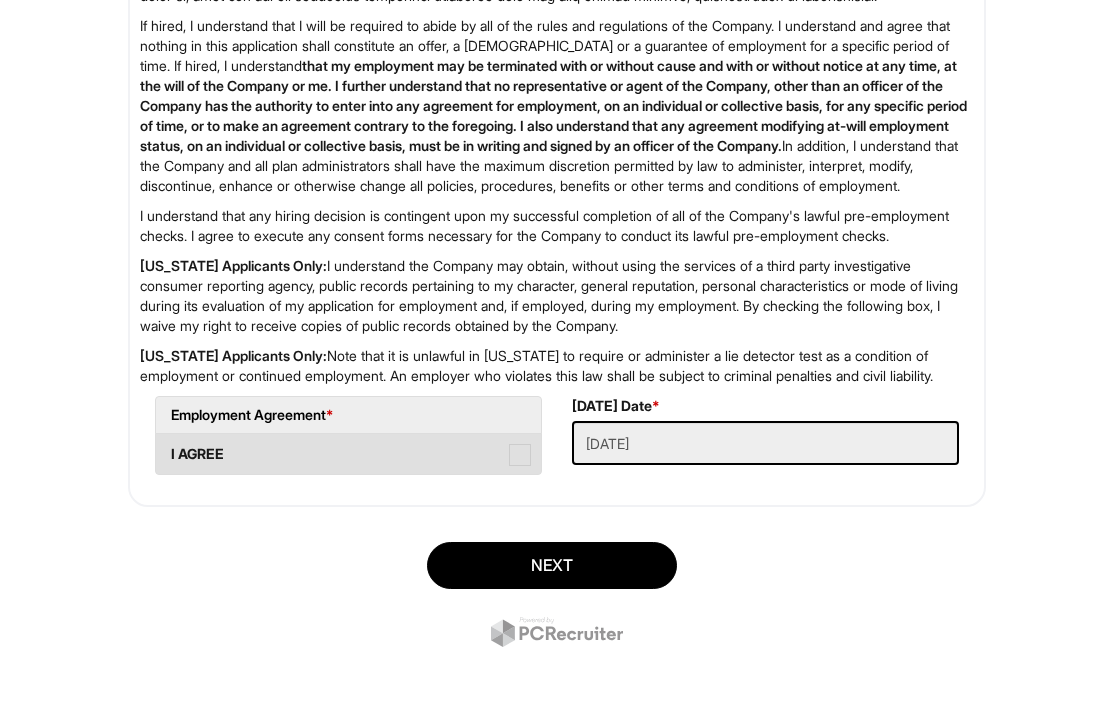 scroll, scrollTop: 3251, scrollLeft: 0, axis: vertical 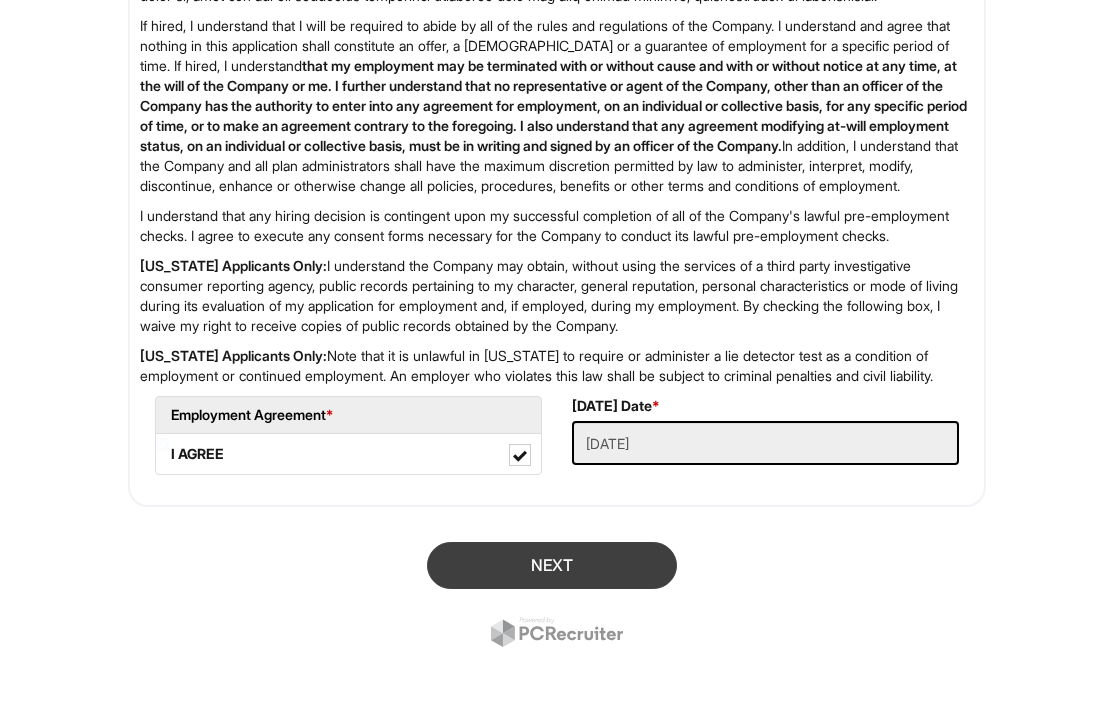 click on "Next" at bounding box center [552, 565] 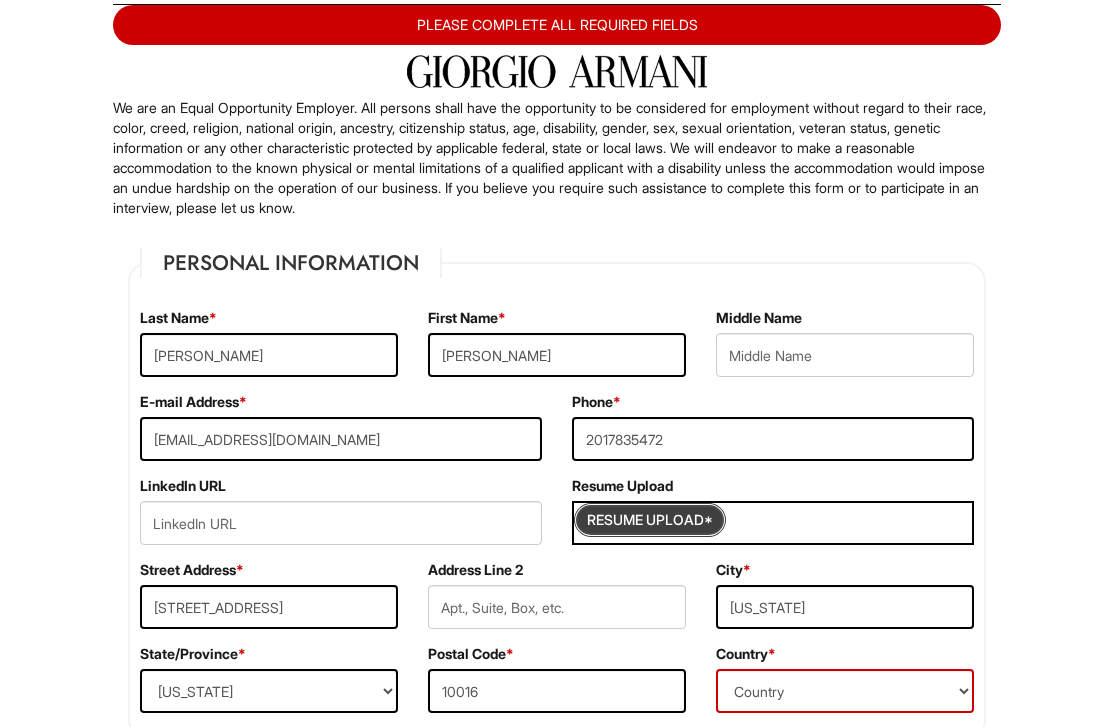 click at bounding box center (650, 520) 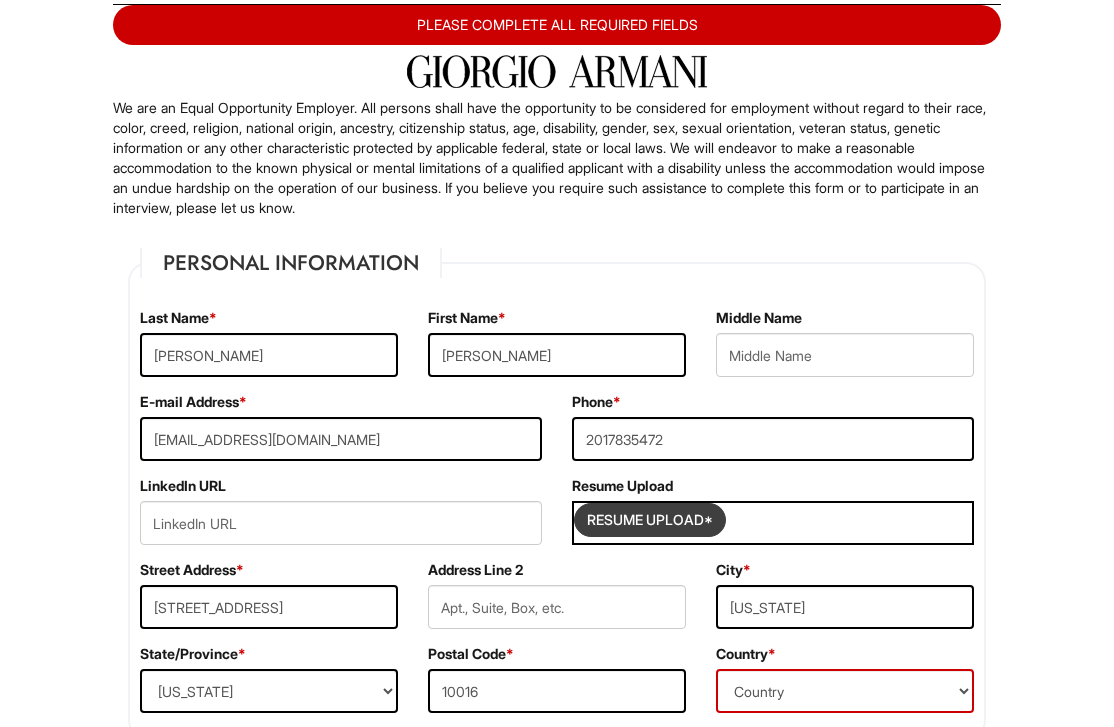type on "C:\fakepath\[PERSON_NAME] Resume.pdf" 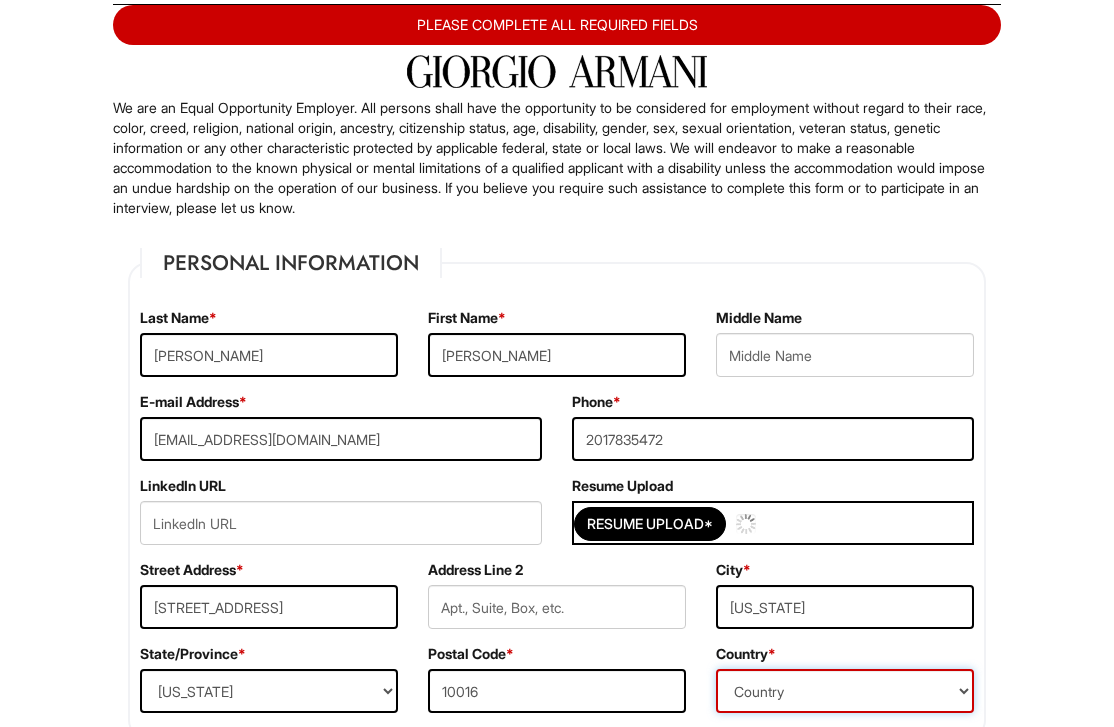 type 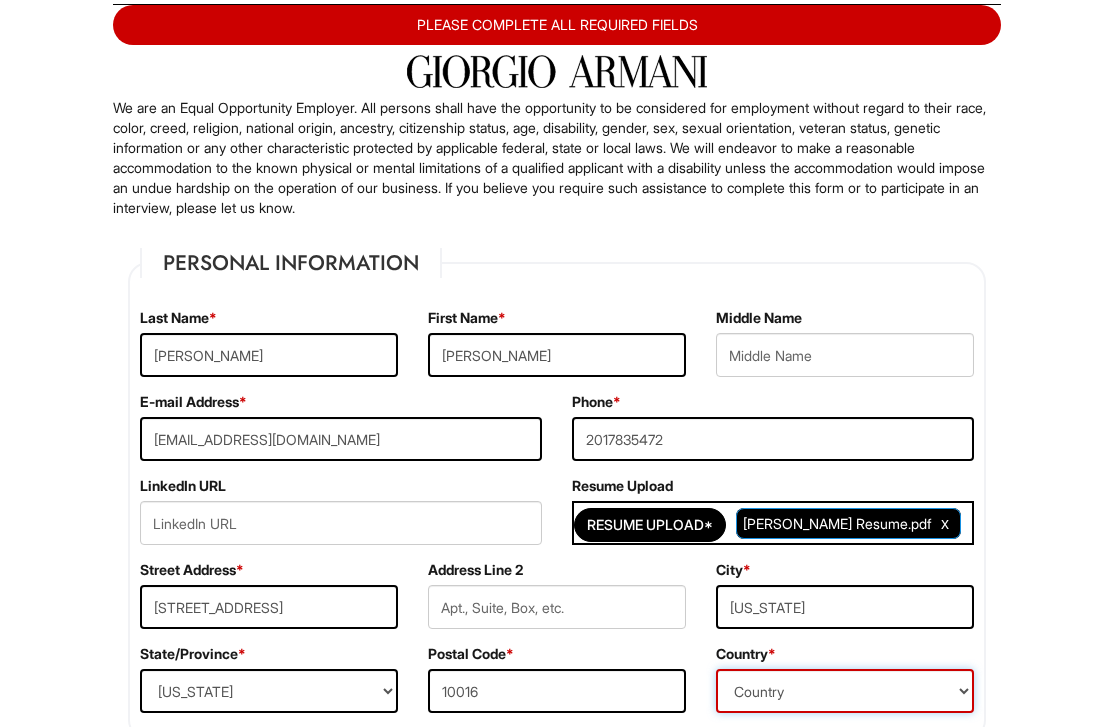 select on "[GEOGRAPHIC_DATA]" 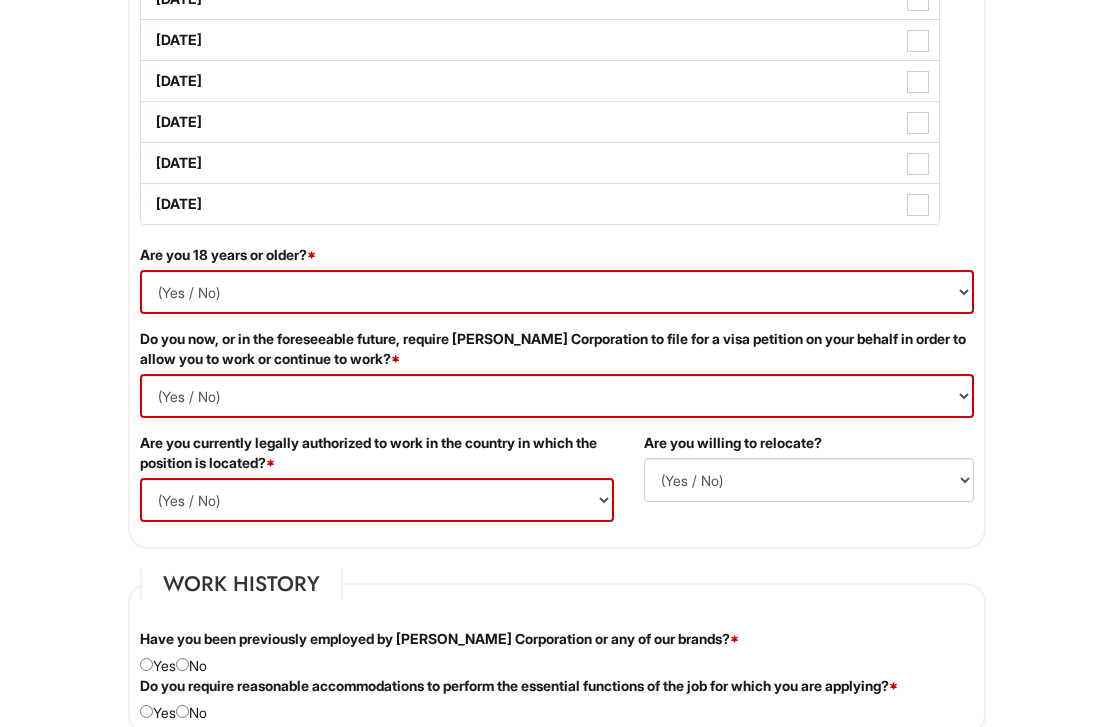 scroll, scrollTop: 1136, scrollLeft: 0, axis: vertical 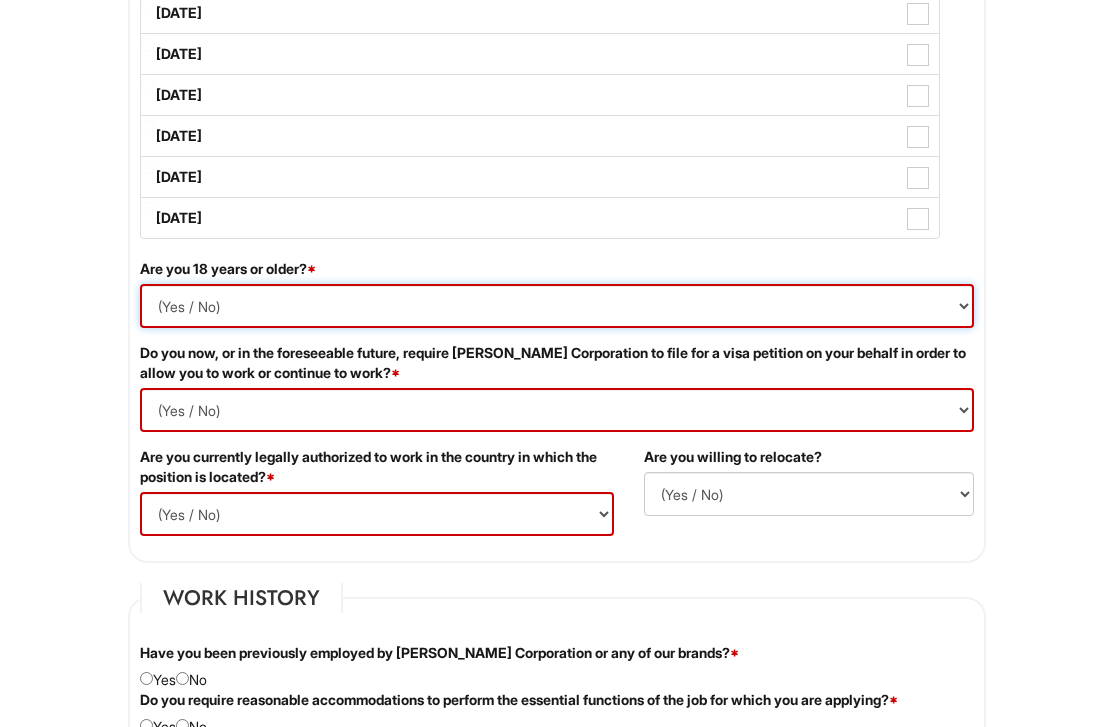 select on "Yes" 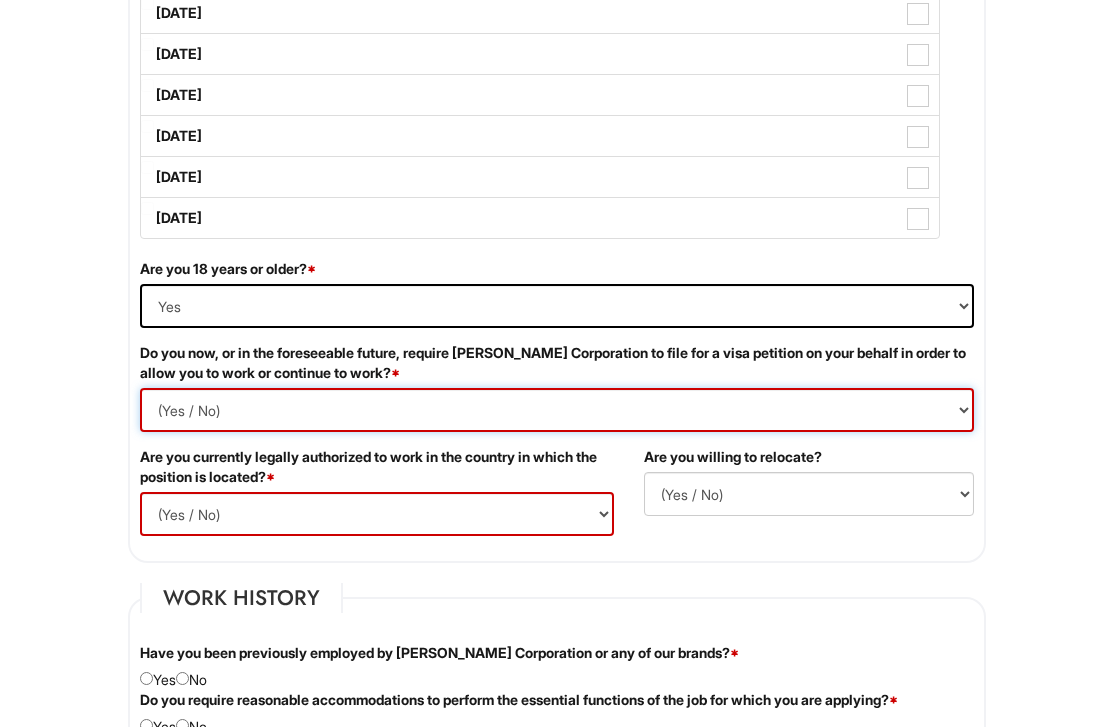 select on "No" 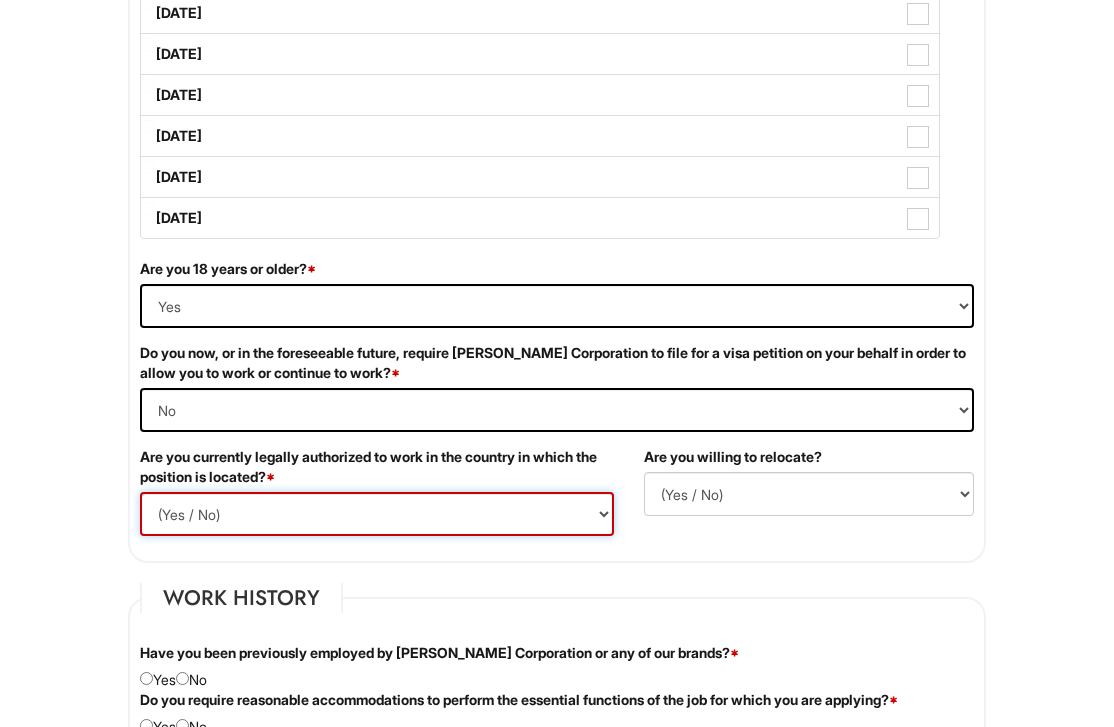 select on "Yes" 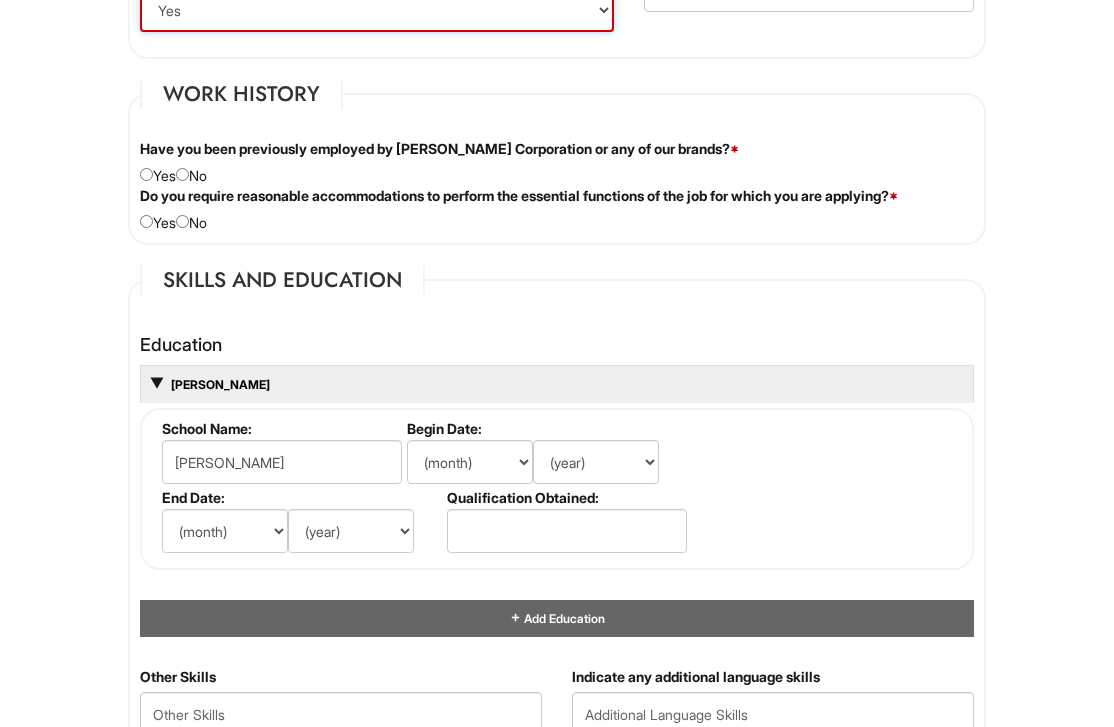 scroll, scrollTop: 1641, scrollLeft: 0, axis: vertical 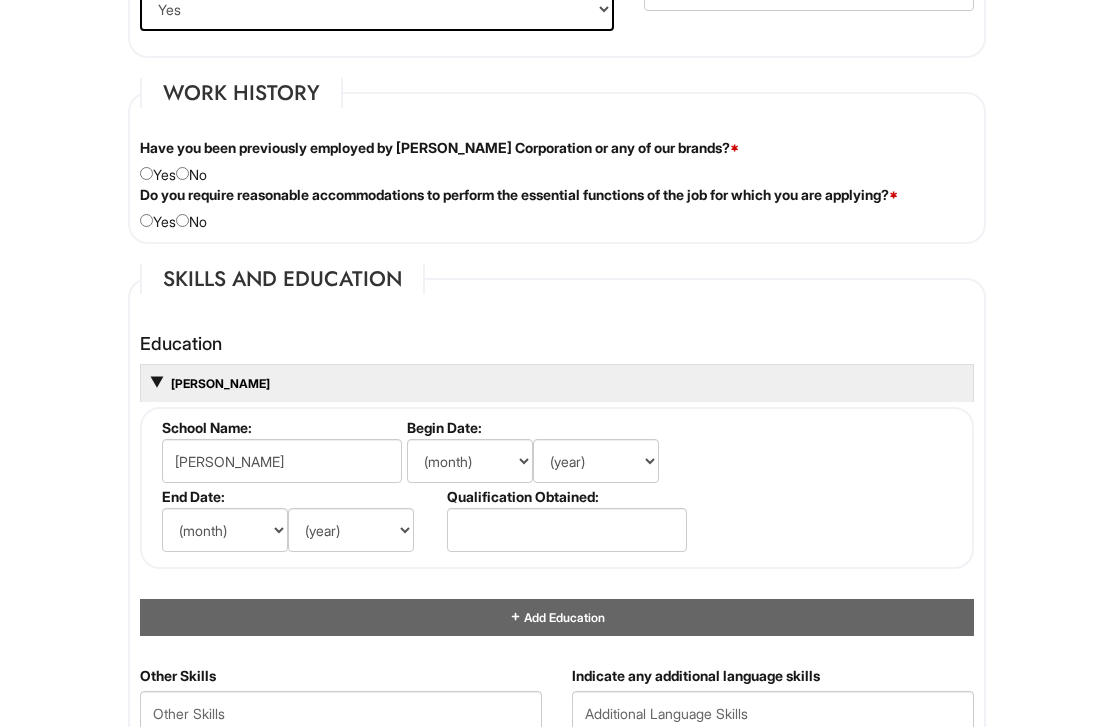 click on "Have you been previously employed by [PERSON_NAME] Corporation or any of our brands? *    Yes   No" at bounding box center (557, 161) 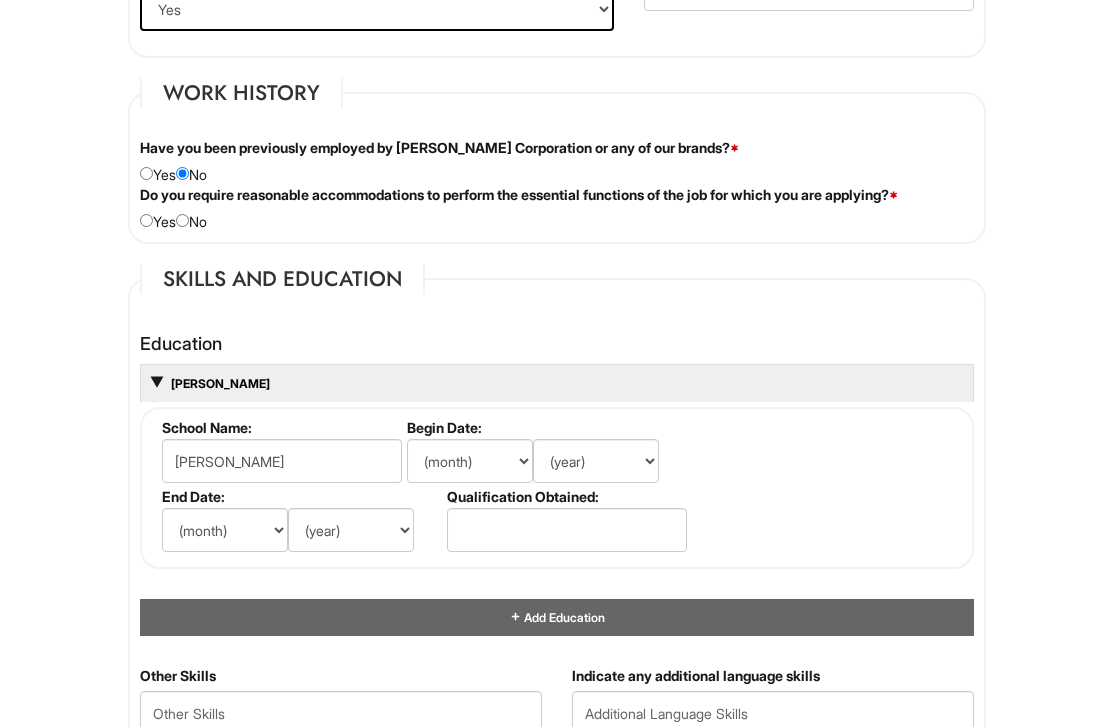click at bounding box center (182, 220) 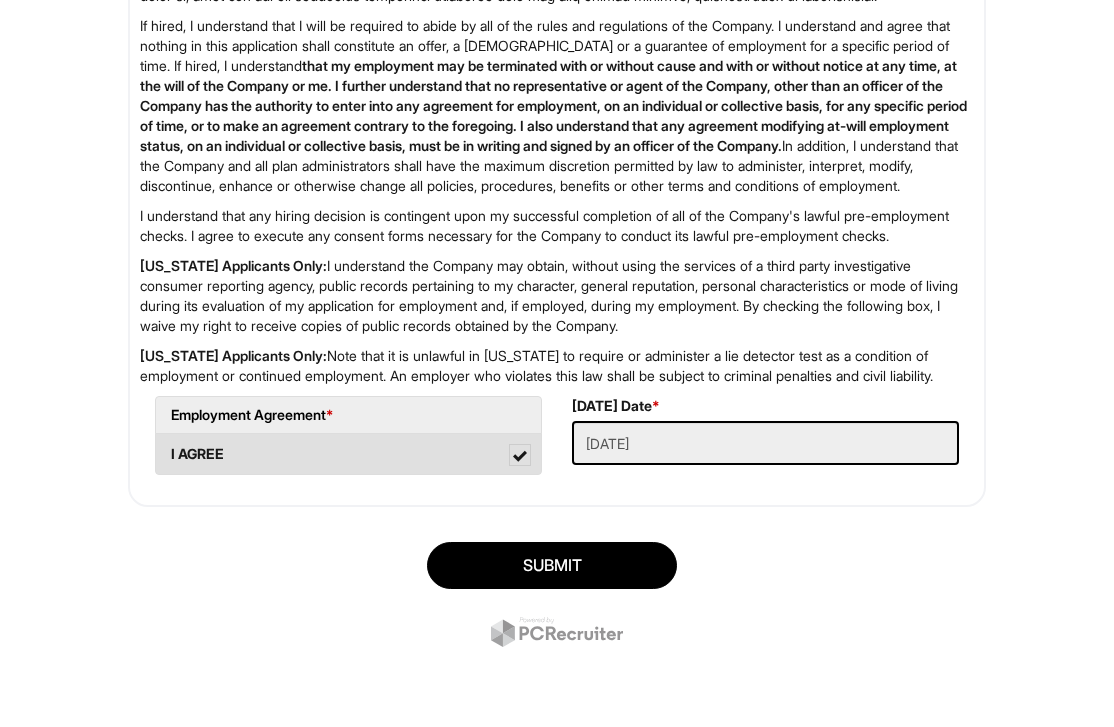scroll, scrollTop: 3291, scrollLeft: 0, axis: vertical 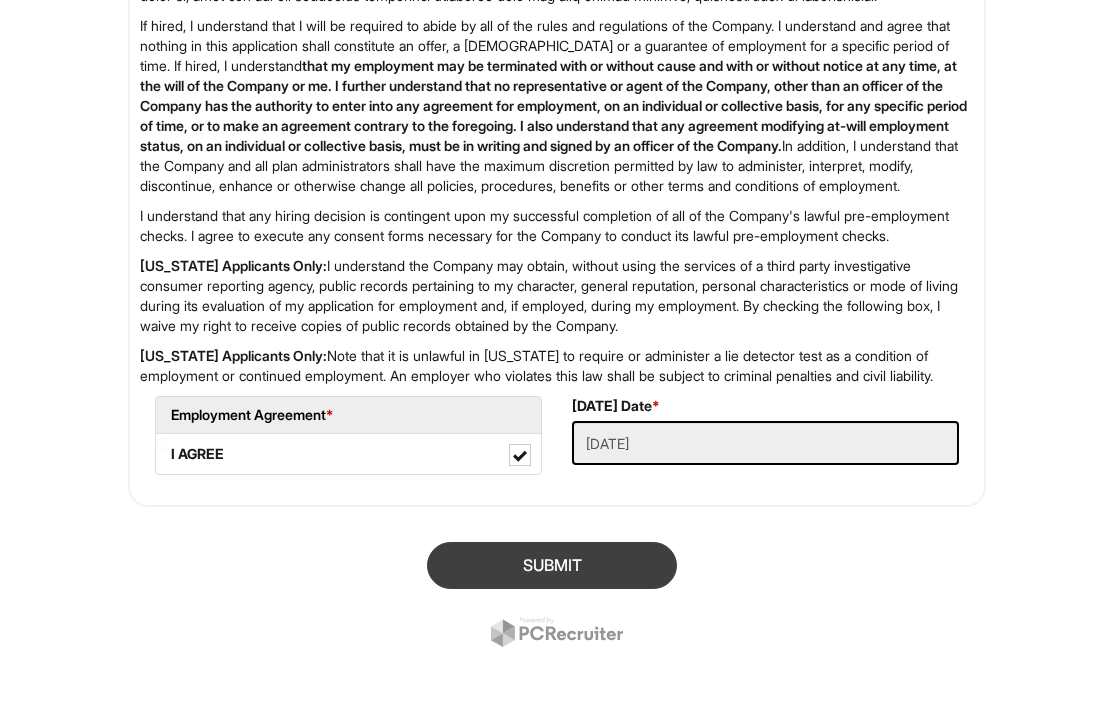 click on "SUBMIT" at bounding box center (552, 565) 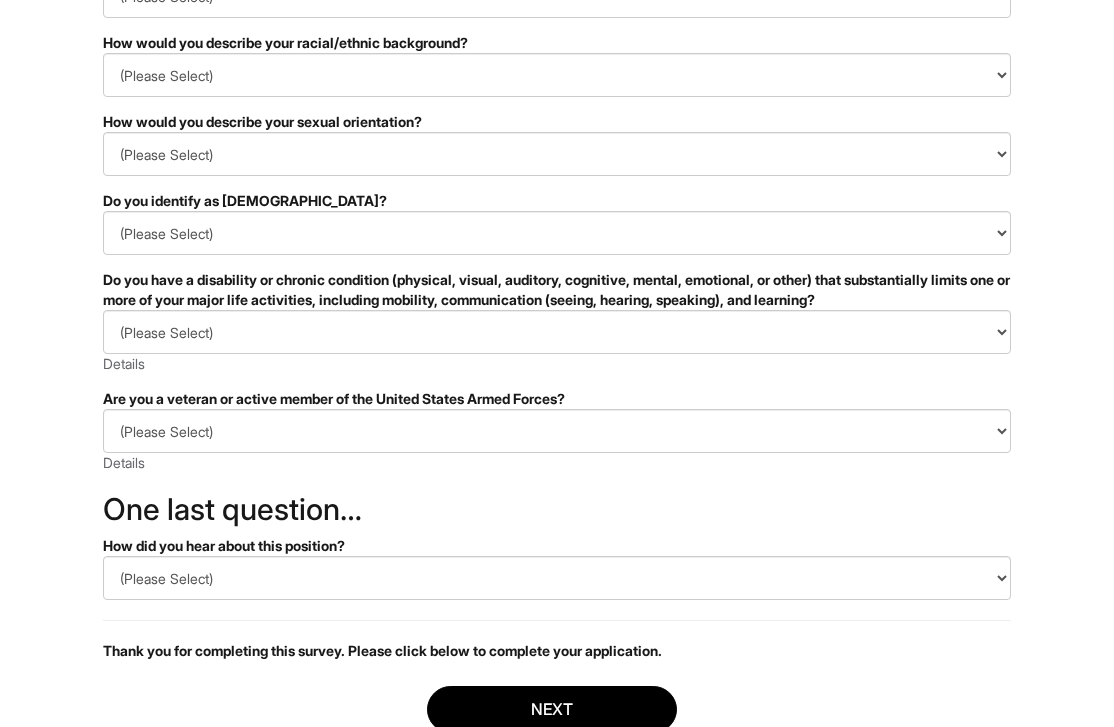 scroll, scrollTop: 319, scrollLeft: 0, axis: vertical 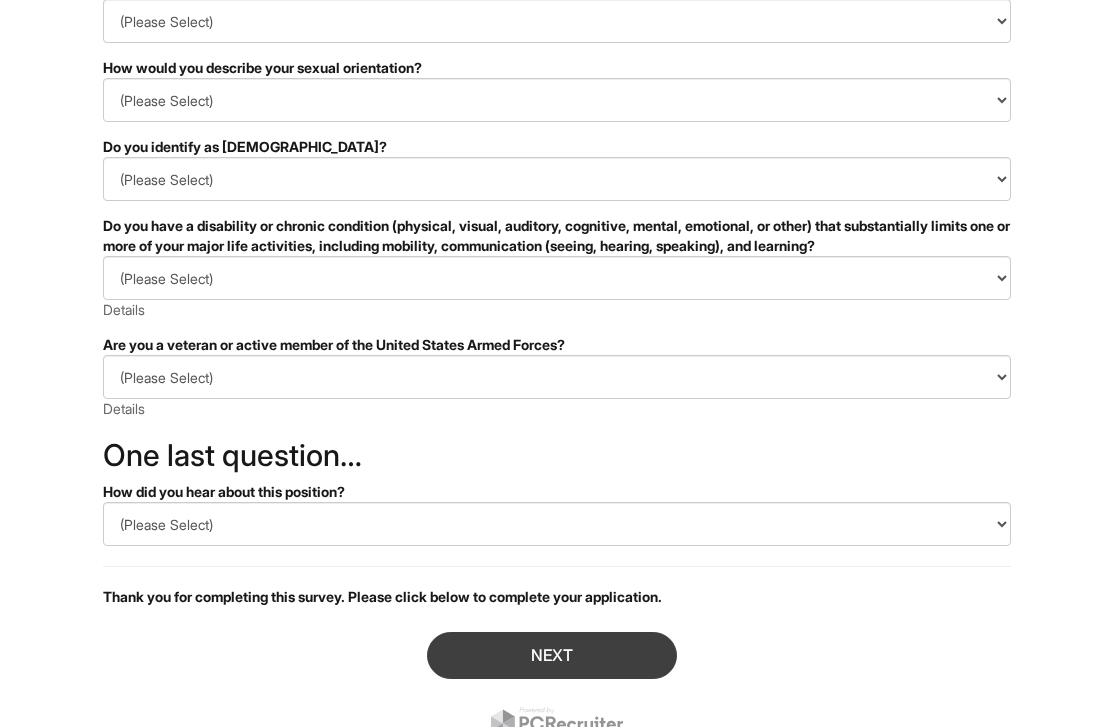 click on "Next" at bounding box center (552, 655) 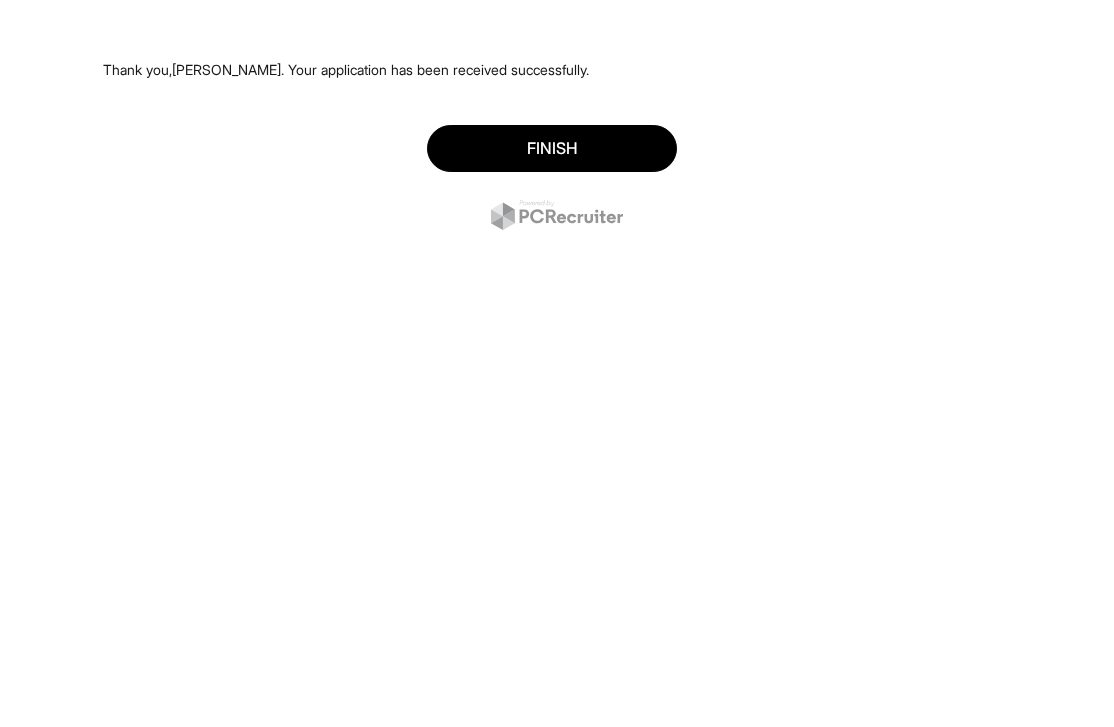 scroll, scrollTop: 0, scrollLeft: 0, axis: both 